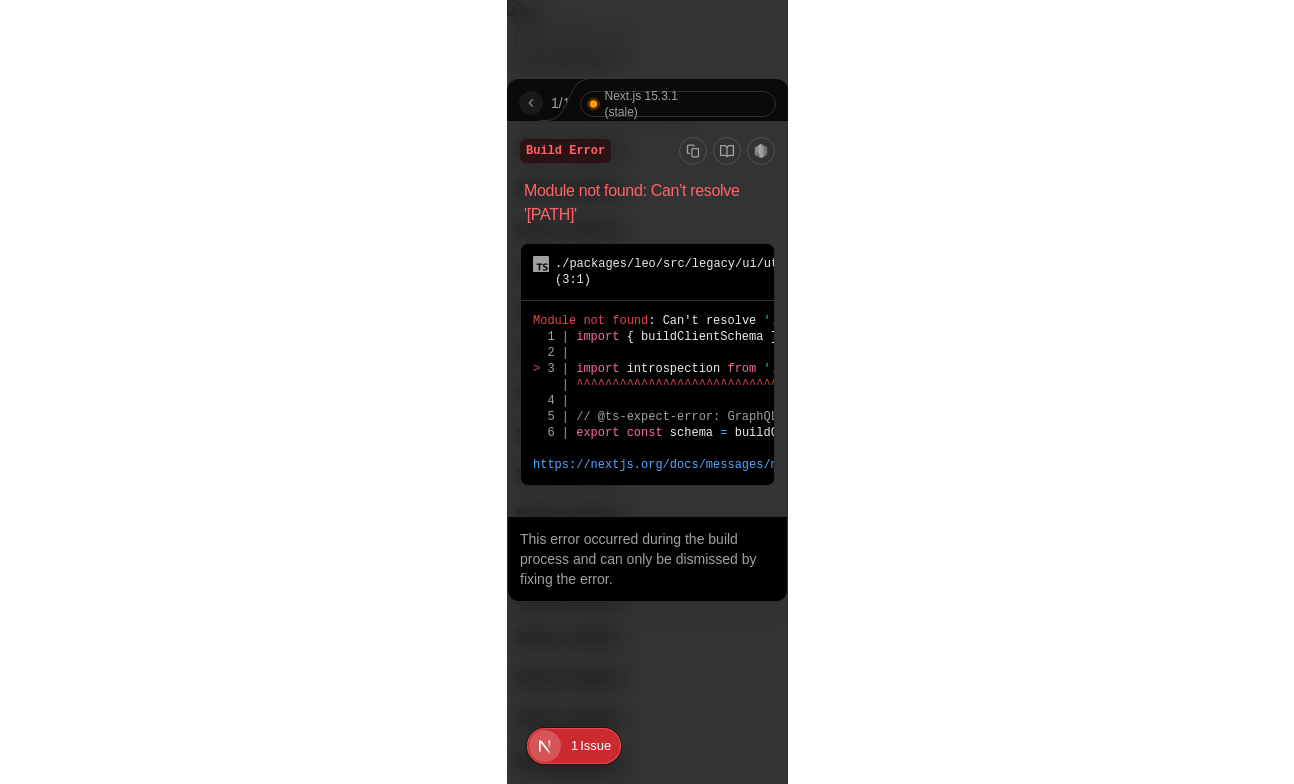 scroll, scrollTop: 0, scrollLeft: 0, axis: both 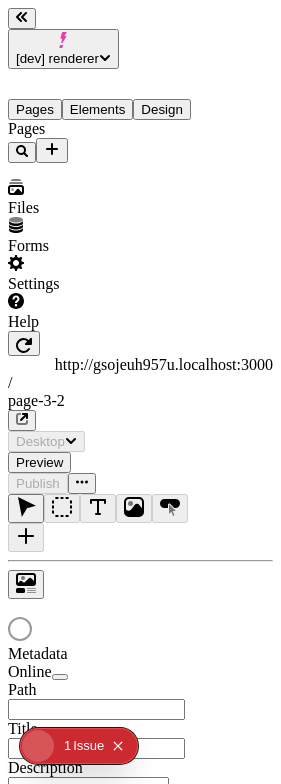 type on "/page-3-2" 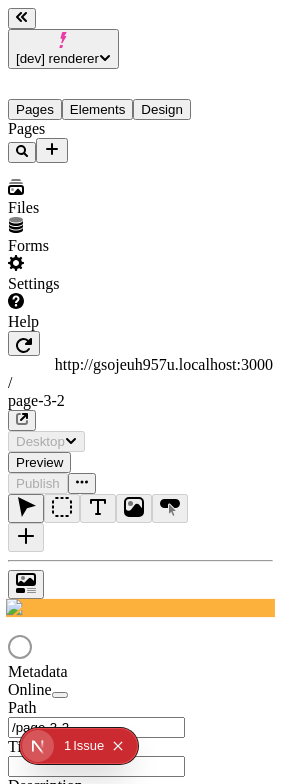 scroll, scrollTop: 0, scrollLeft: 0, axis: both 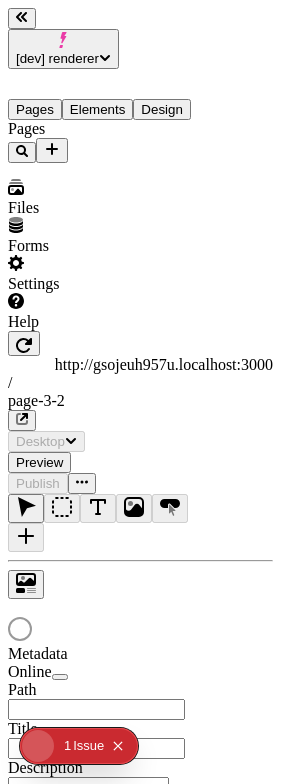 type on "/page-3-2" 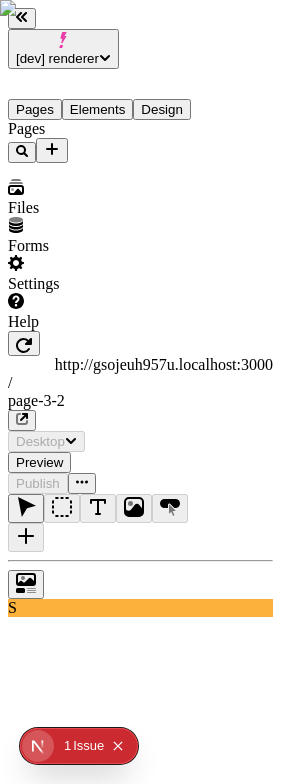 scroll, scrollTop: 0, scrollLeft: 0, axis: both 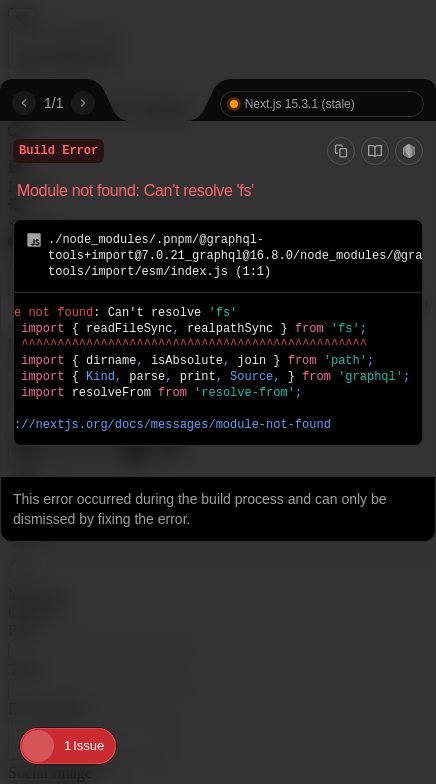 type on "/page-3-2" 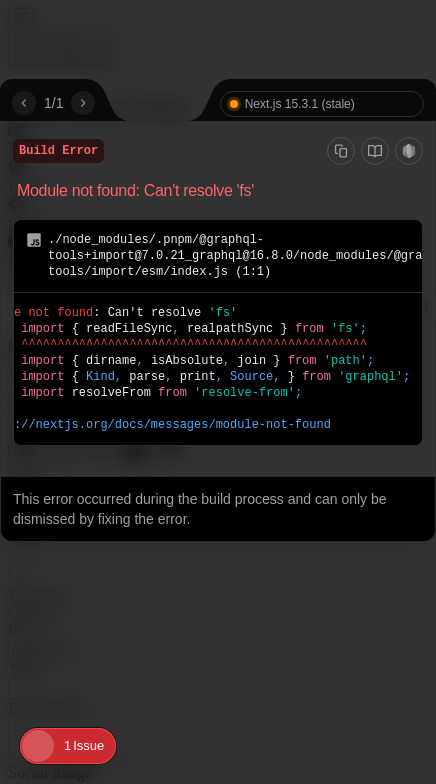 scroll, scrollTop: 0, scrollLeft: 0, axis: both 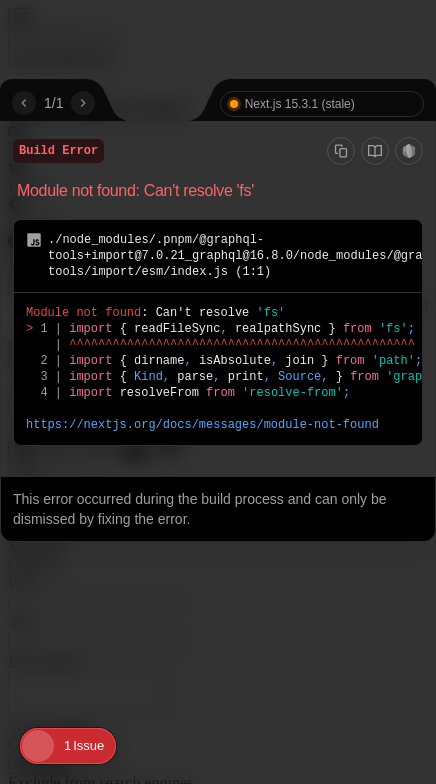 type on "/page-3-2" 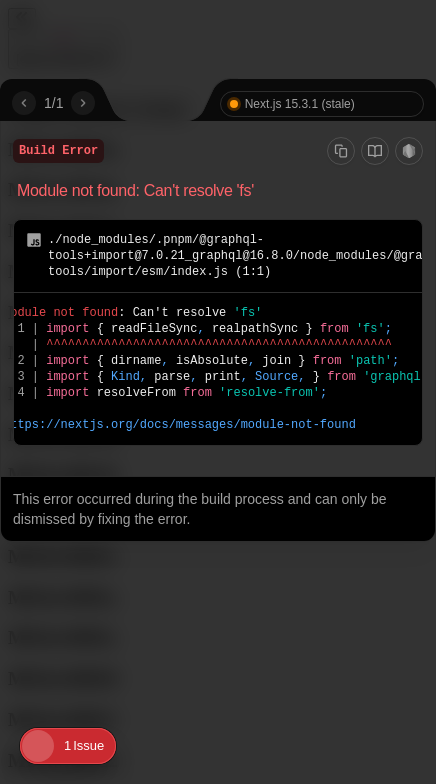 scroll, scrollTop: 0, scrollLeft: 48, axis: horizontal 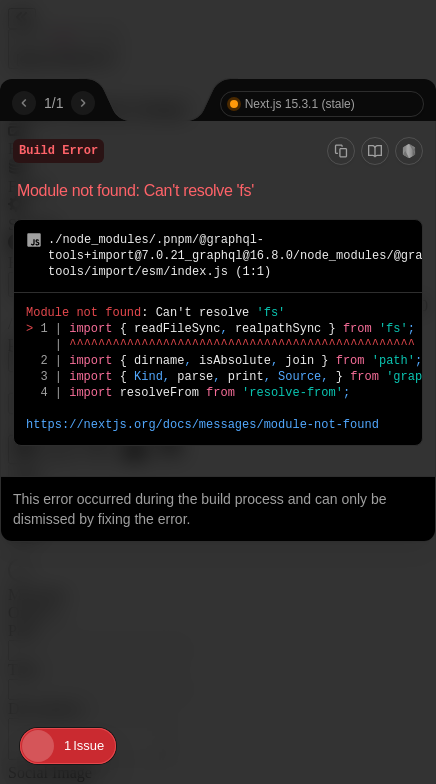 type on "/page-3-2" 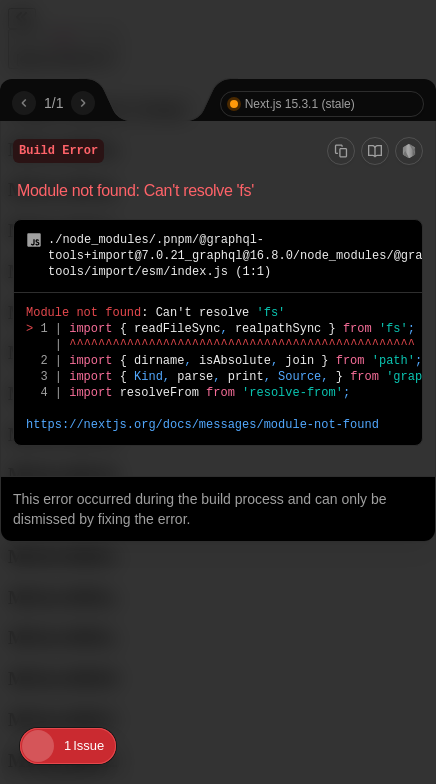 scroll, scrollTop: 0, scrollLeft: 0, axis: both 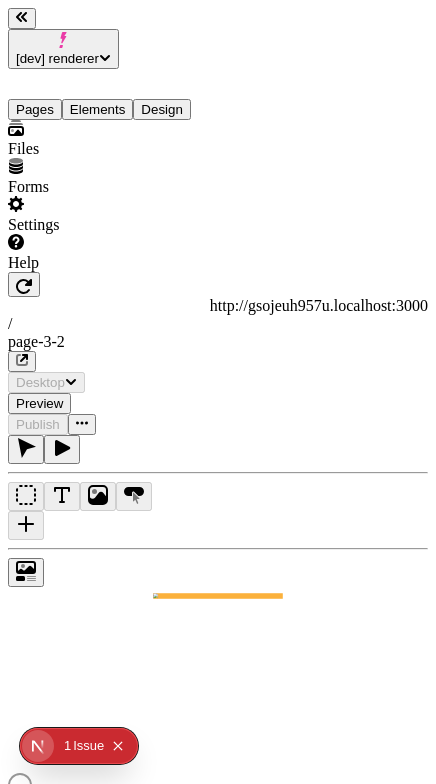 type on "/page-3-2" 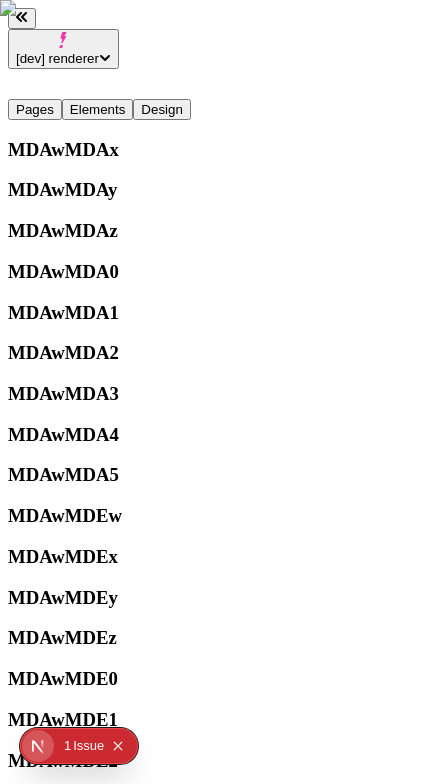 type on "/page-3-2" 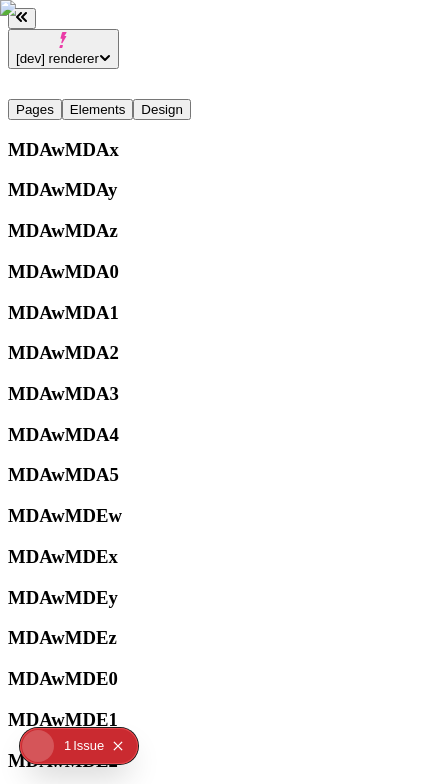 scroll, scrollTop: 0, scrollLeft: 0, axis: both 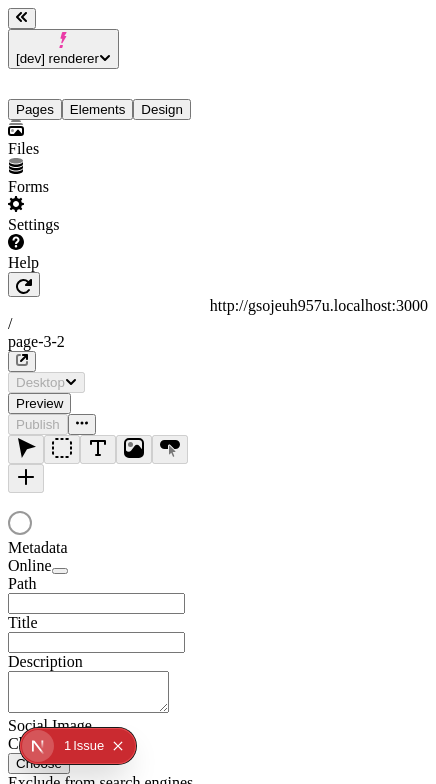 type on "/page-3-2" 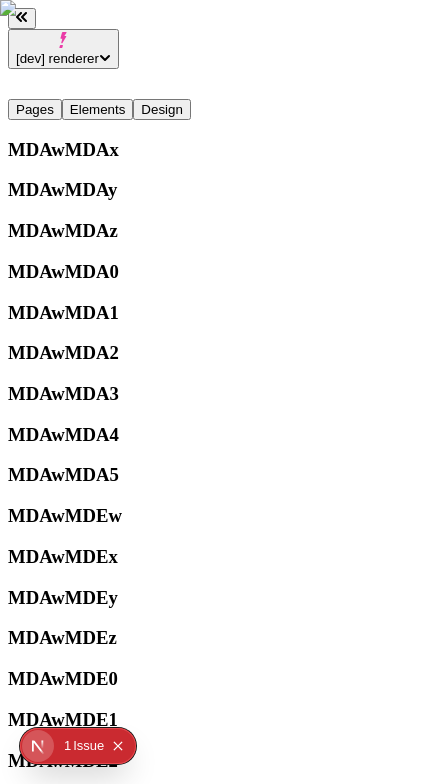 scroll, scrollTop: 0, scrollLeft: 0, axis: both 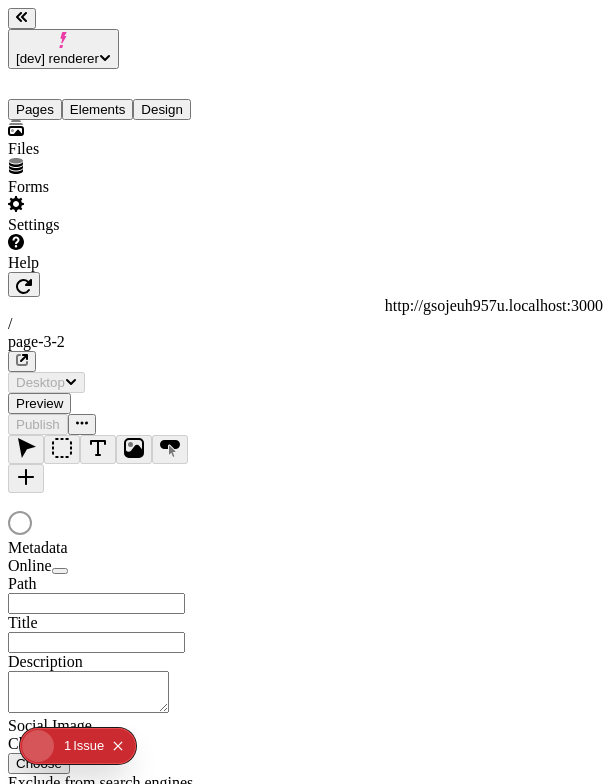 type on "/page-3-2" 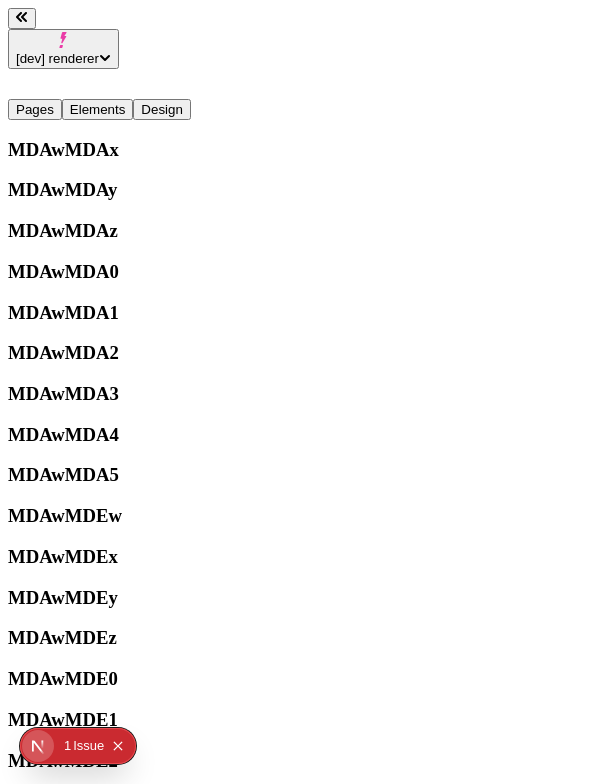 scroll, scrollTop: 0, scrollLeft: 0, axis: both 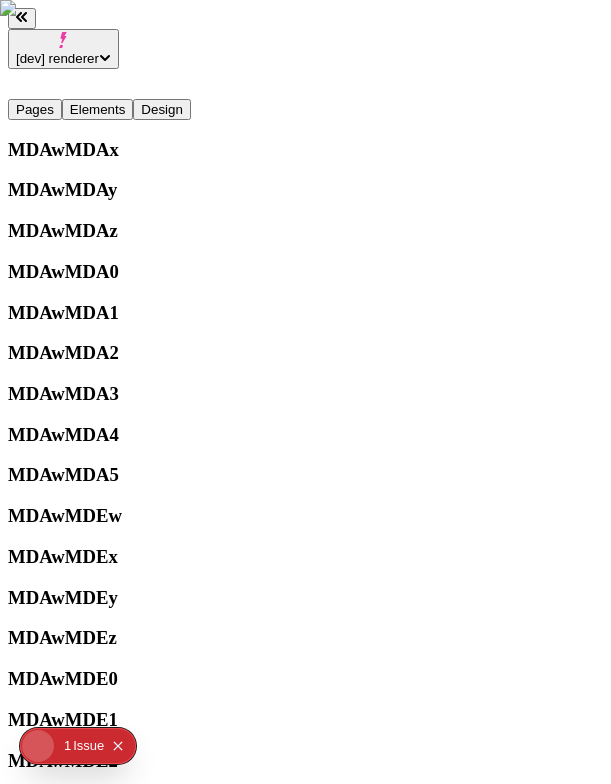 type on "/page-3-2" 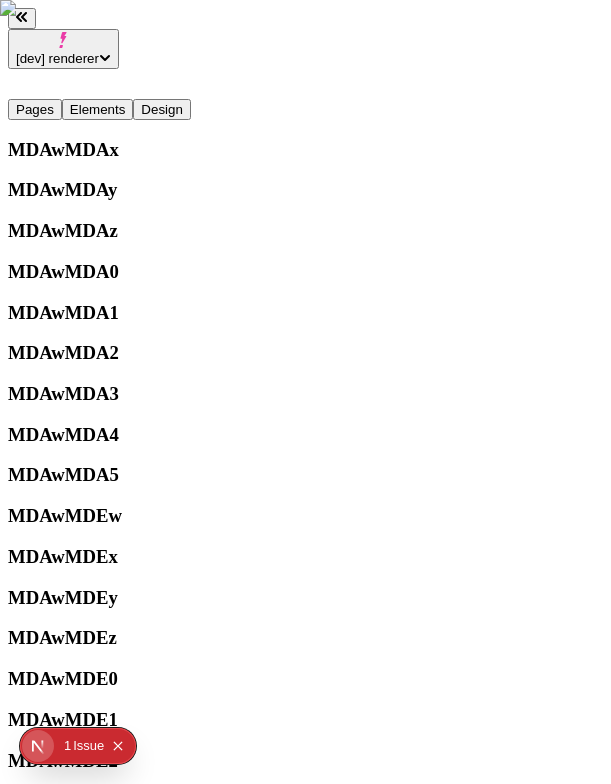 scroll, scrollTop: 0, scrollLeft: 0, axis: both 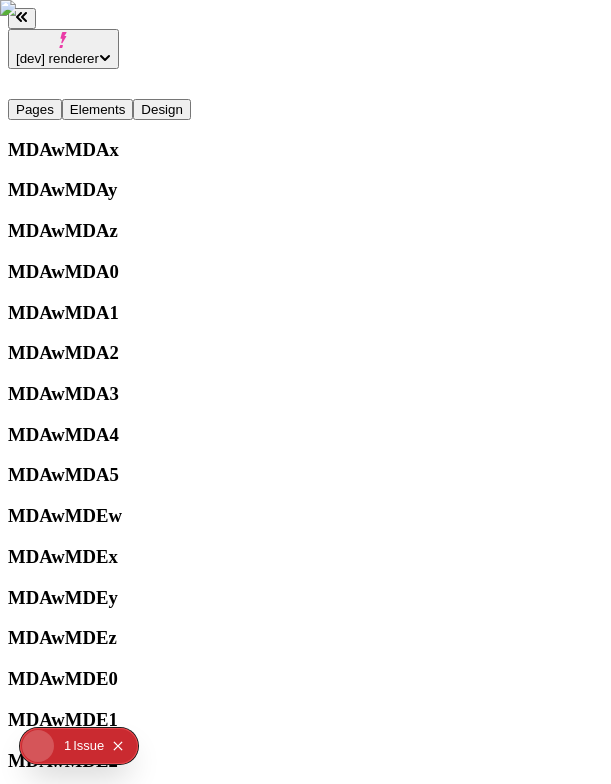 type on "/page-3-2" 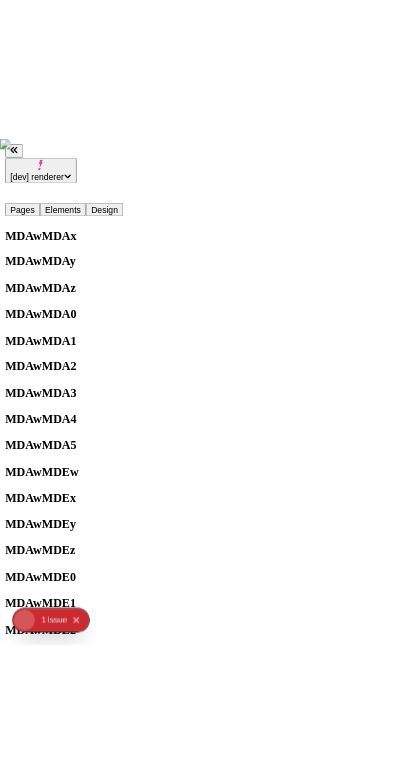 scroll, scrollTop: 0, scrollLeft: 0, axis: both 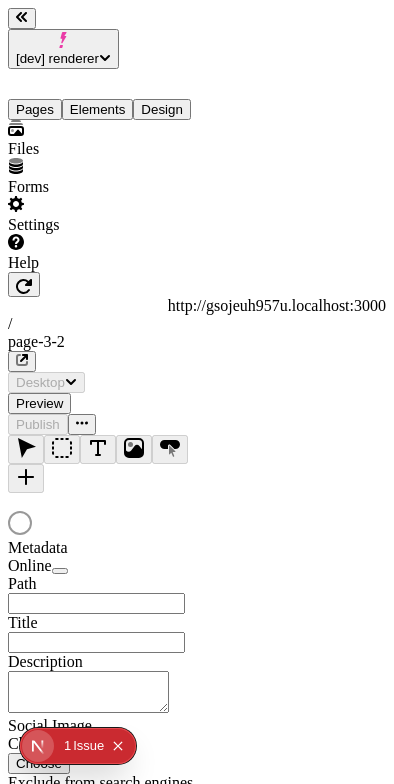 type on "/page-3-2" 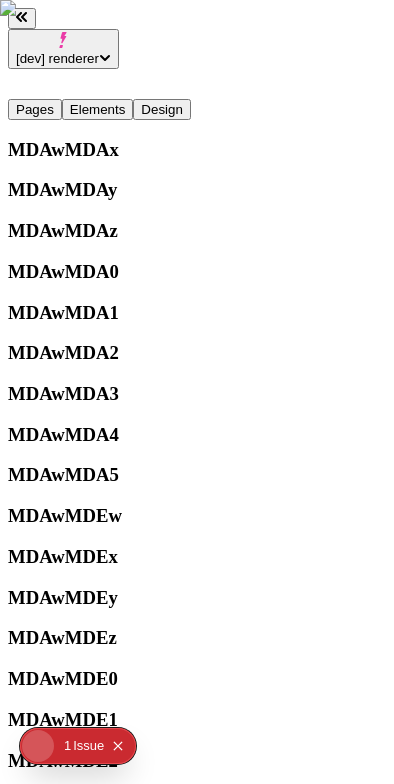 scroll, scrollTop: 0, scrollLeft: 0, axis: both 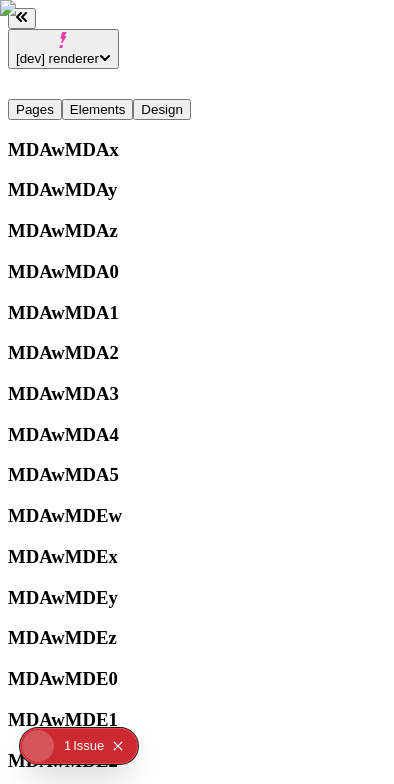 type on "/page-3-2" 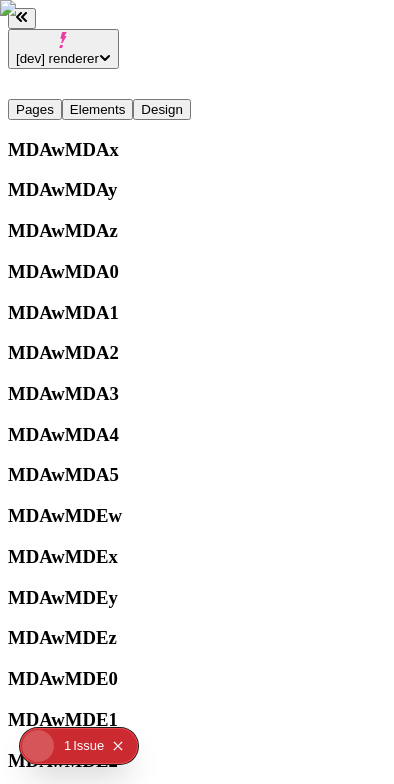 scroll, scrollTop: 0, scrollLeft: 0, axis: both 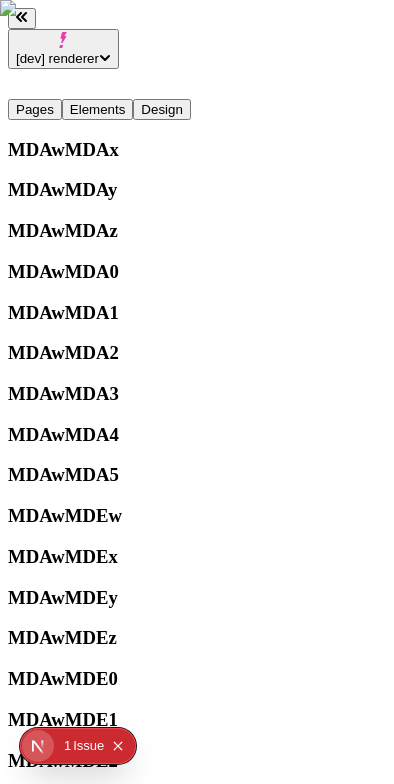 click on "Metadata" at bounding box center (128, 21181) 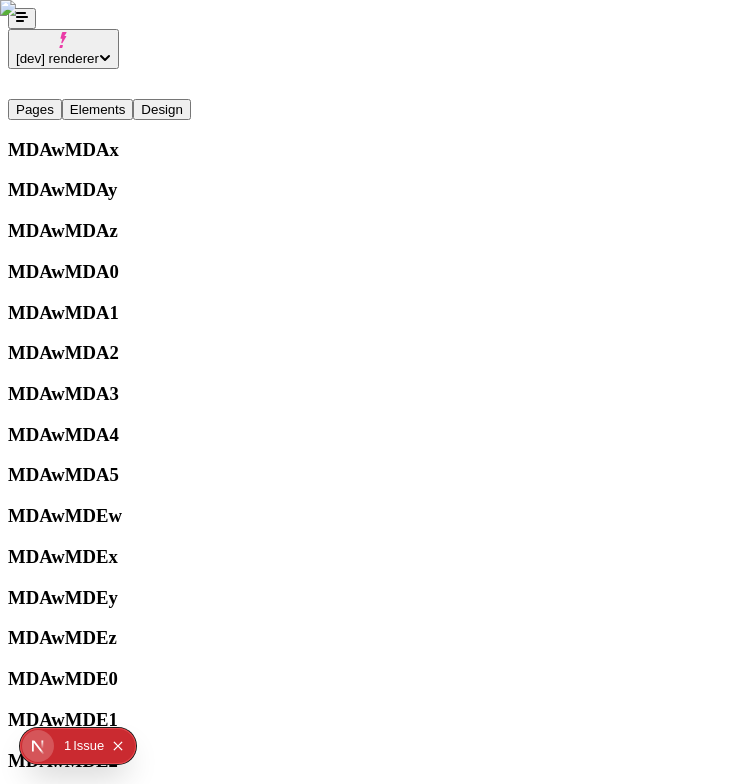 click on "Publish" at bounding box center [38, 20823] 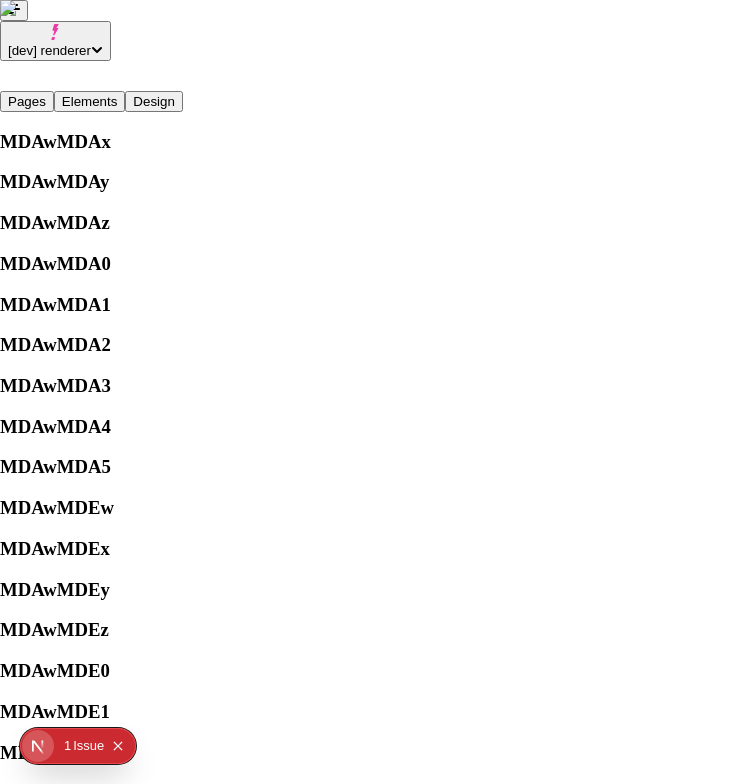 click on "History" at bounding box center [176, 23350] 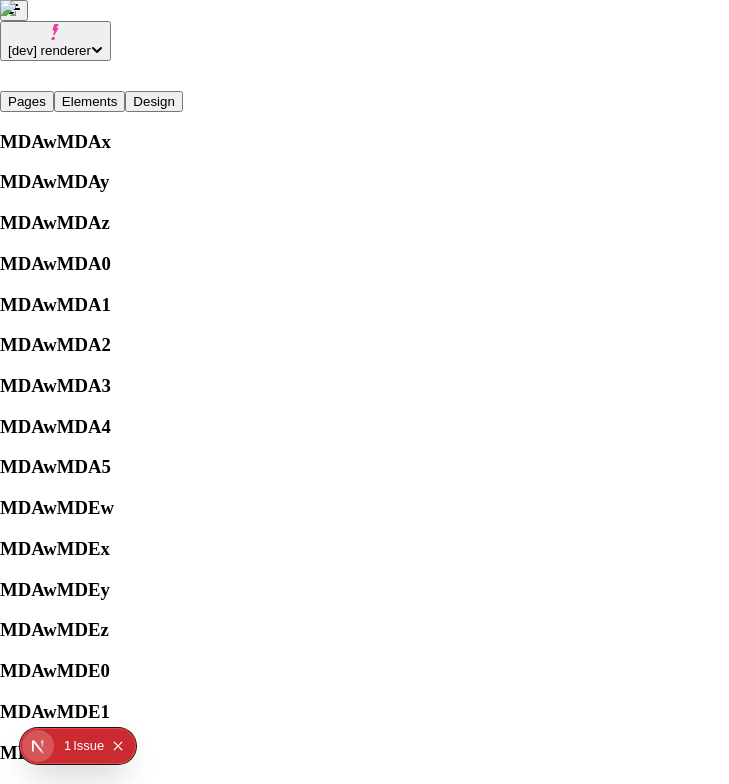 type 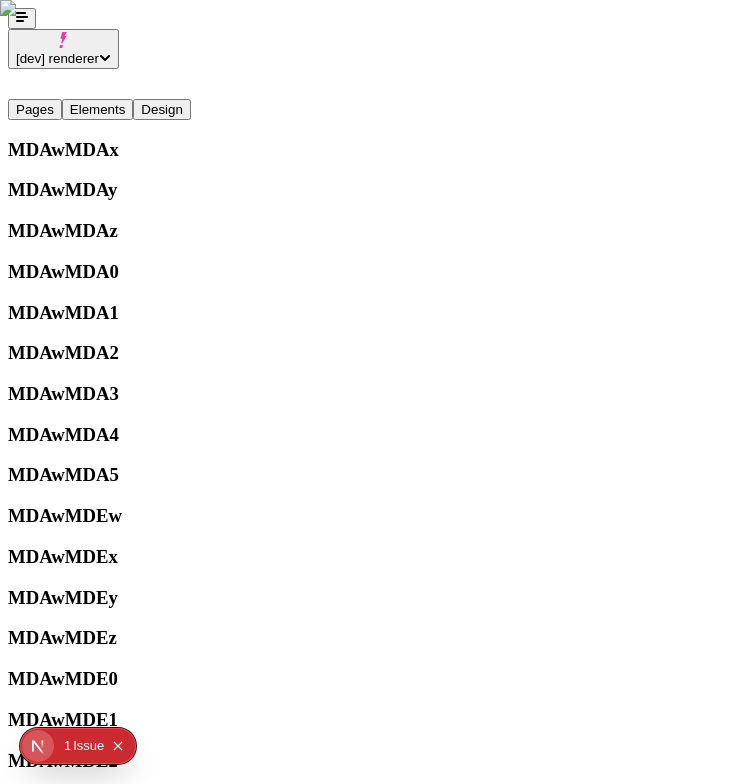 click on "Issue" 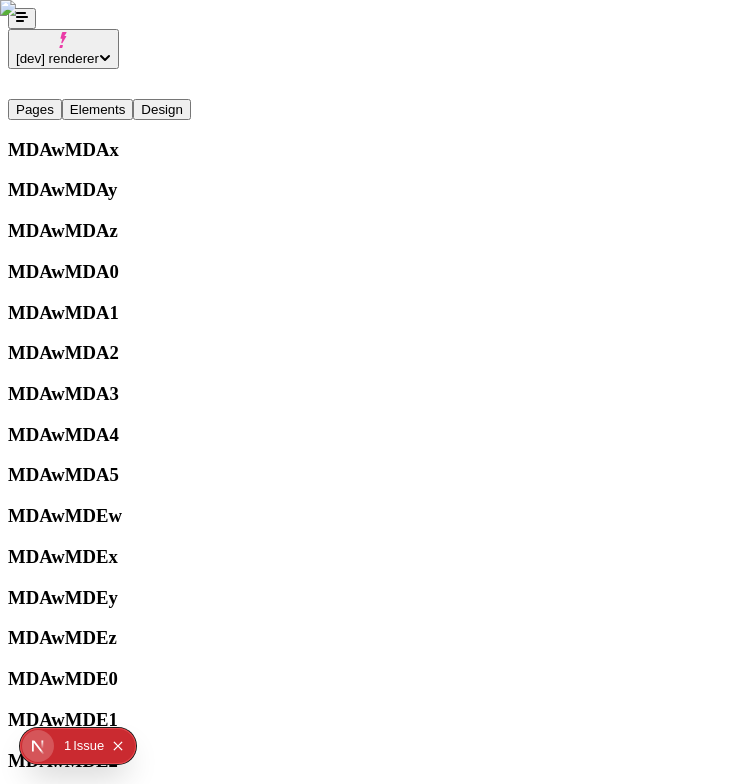 scroll, scrollTop: 0, scrollLeft: 0, axis: both 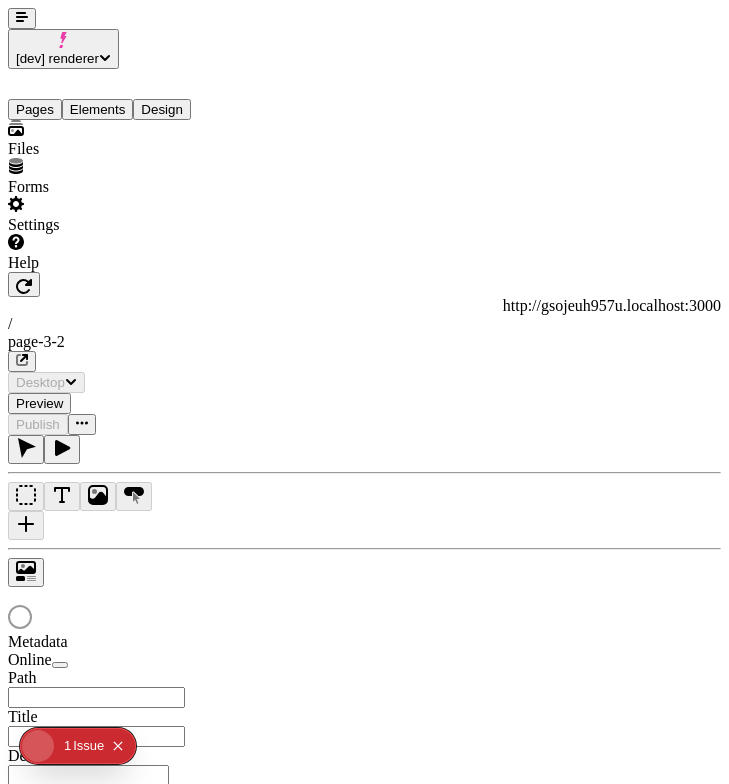 type on "/page-3-2" 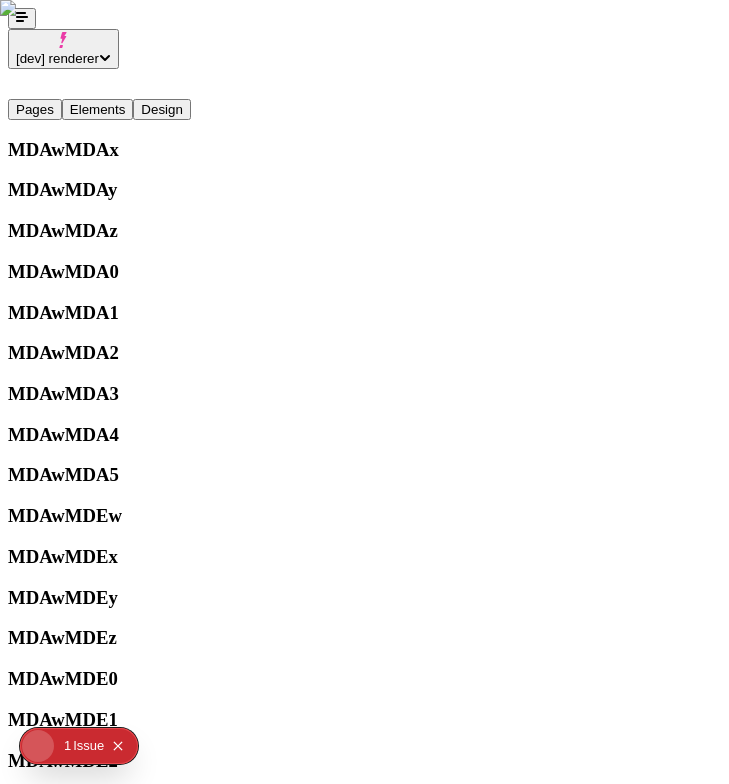 click at bounding box center (22, 18) 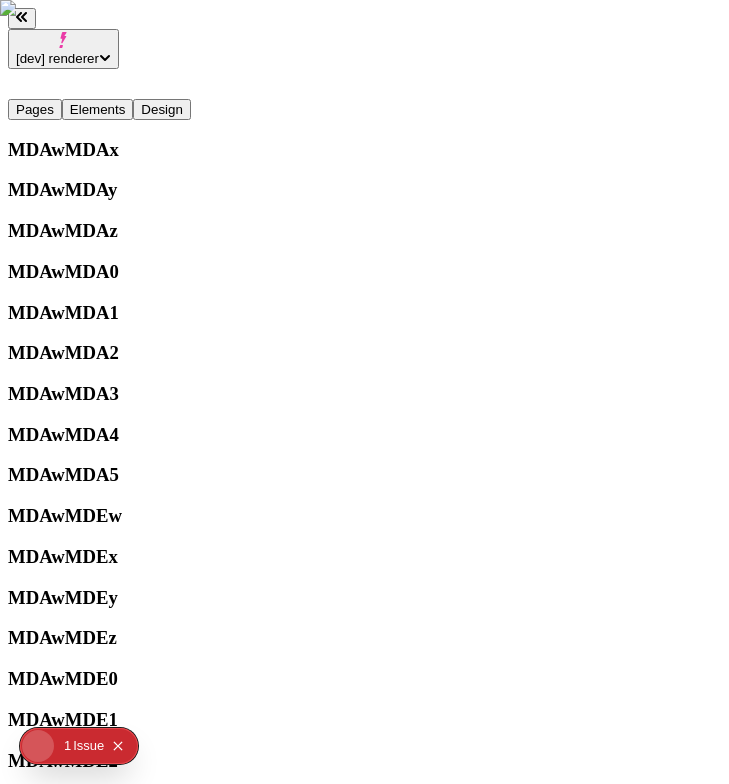 scroll, scrollTop: 0, scrollLeft: 0, axis: both 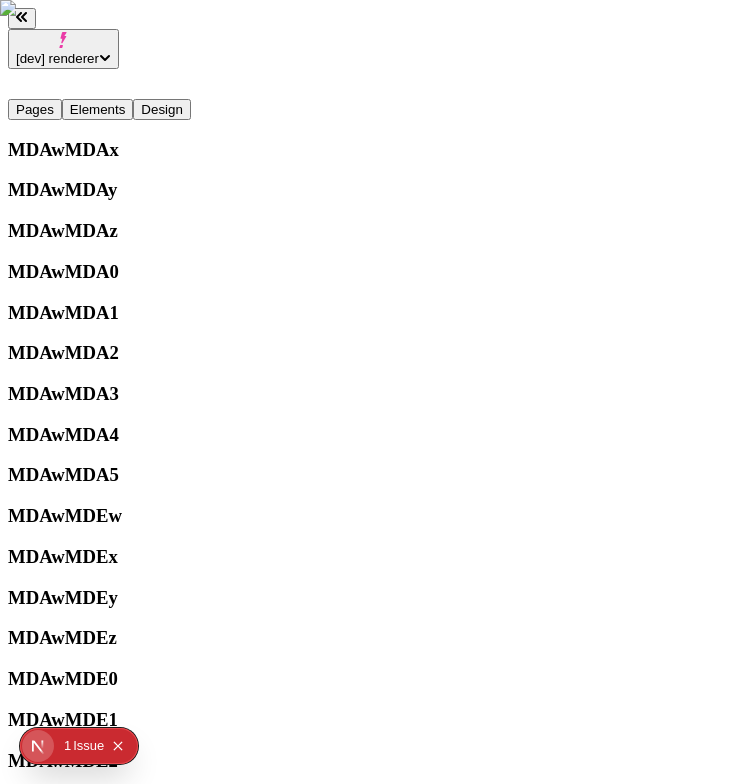 type 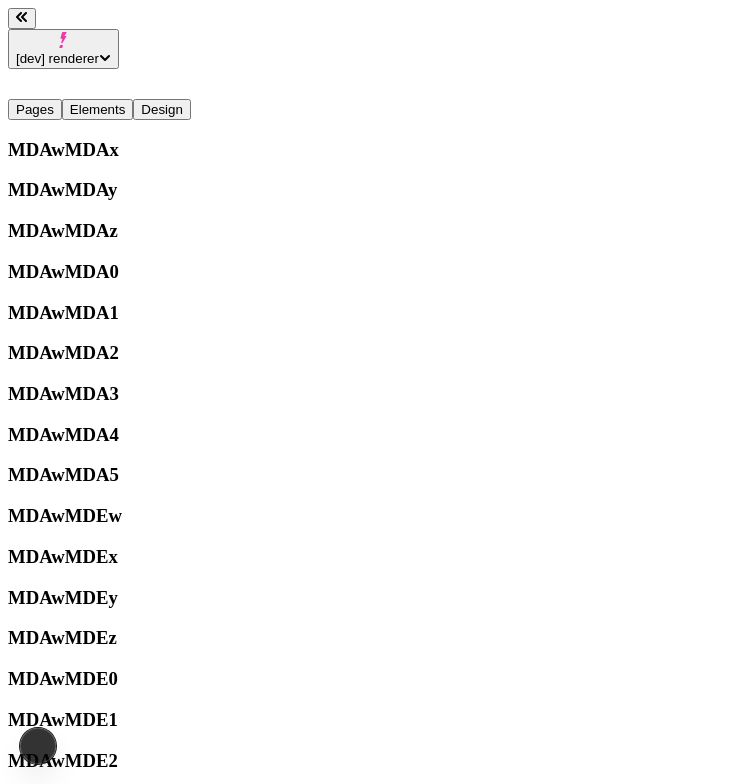 scroll, scrollTop: 0, scrollLeft: 0, axis: both 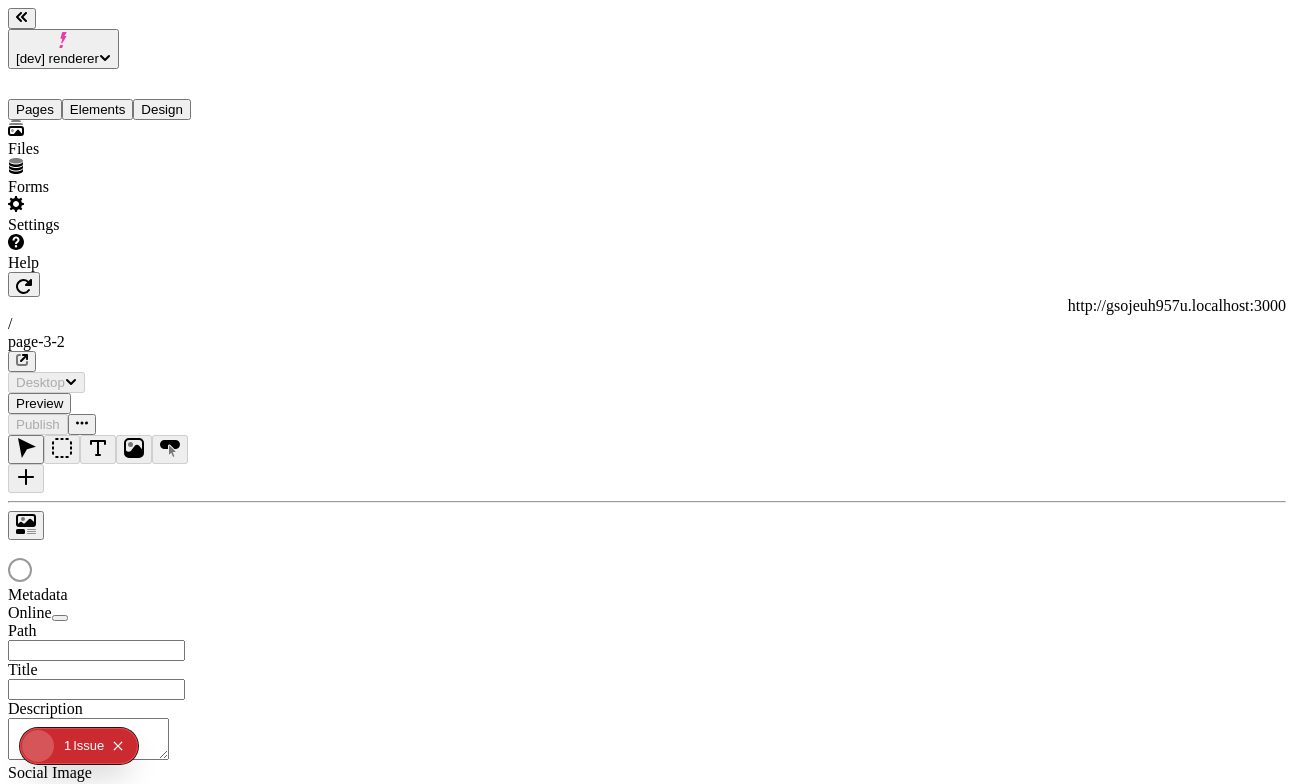 type on "/page-3-2" 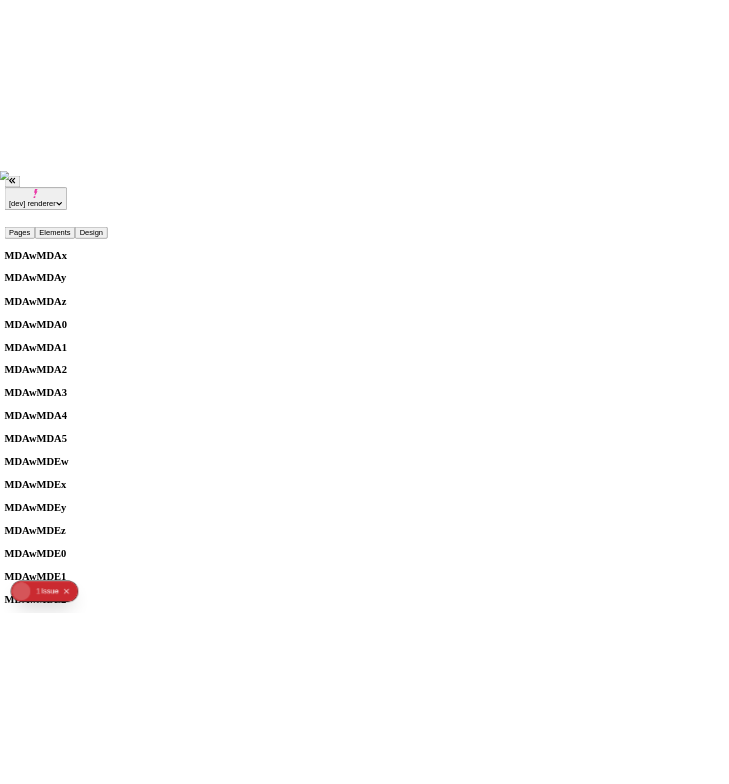 scroll, scrollTop: 0, scrollLeft: 0, axis: both 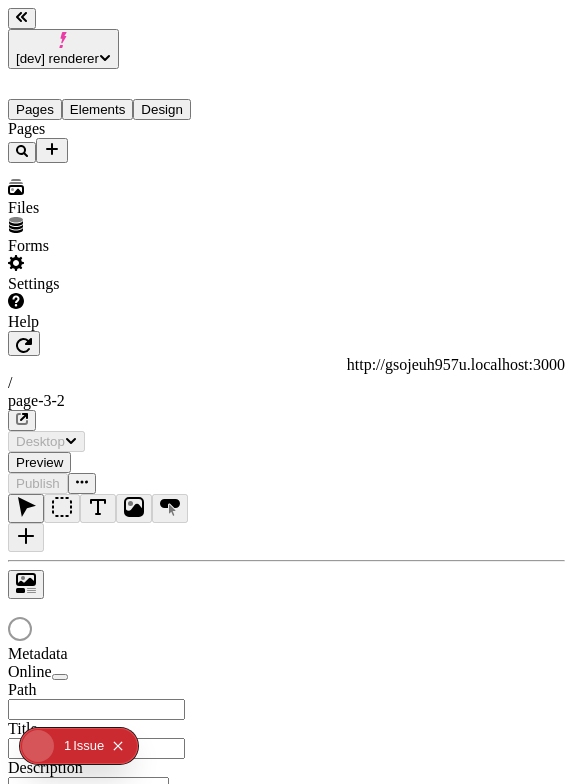 type on "/page-3-2" 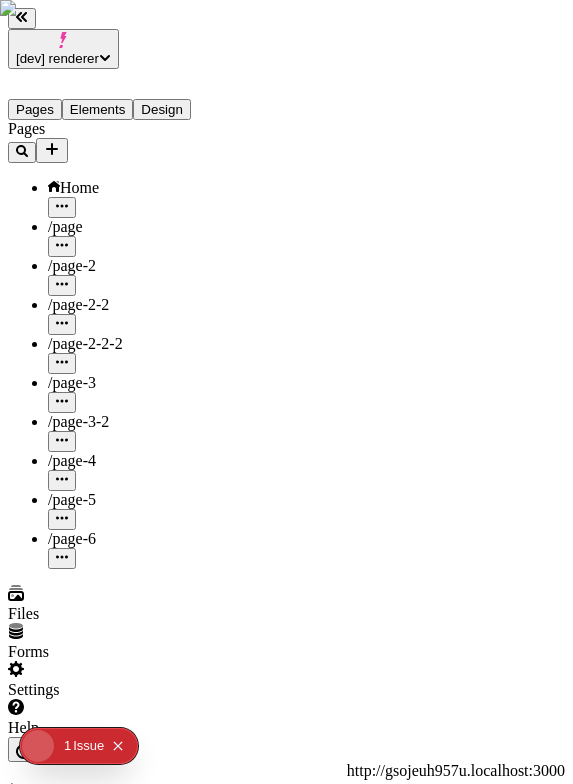 scroll, scrollTop: 0, scrollLeft: 0, axis: both 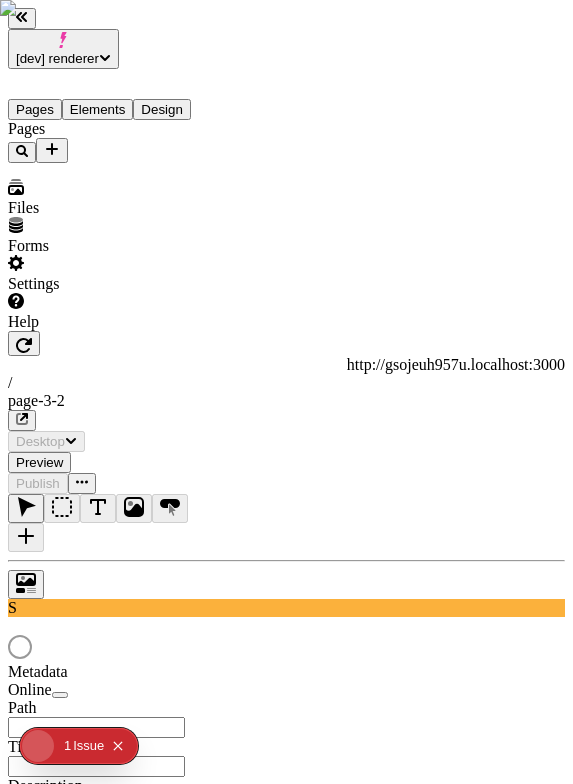 type on "/page-3-2" 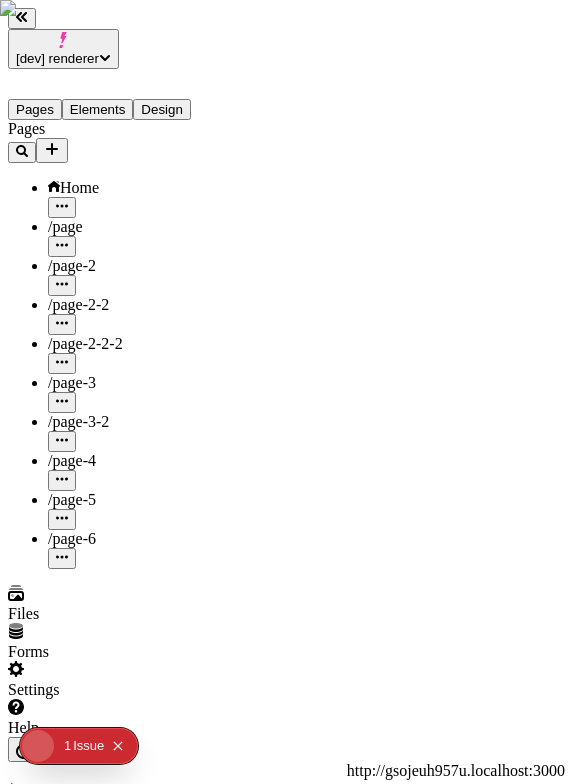 scroll, scrollTop: 0, scrollLeft: 0, axis: both 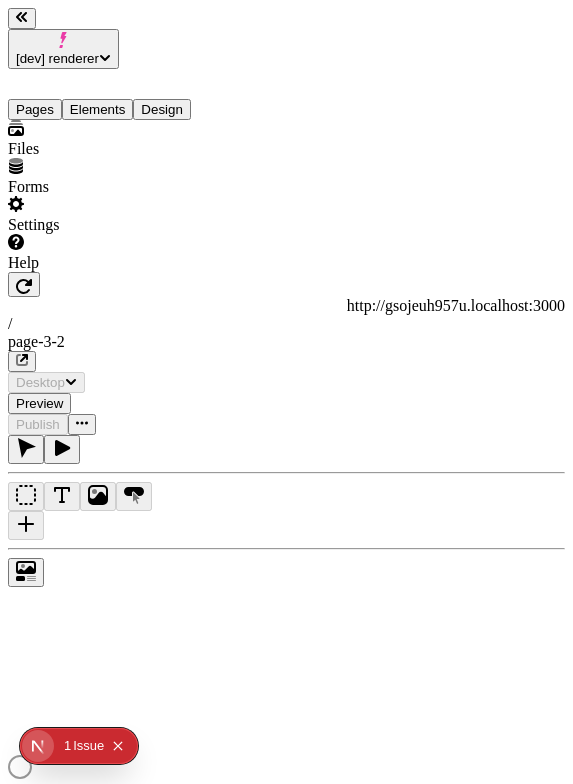 type on "/page-3-2" 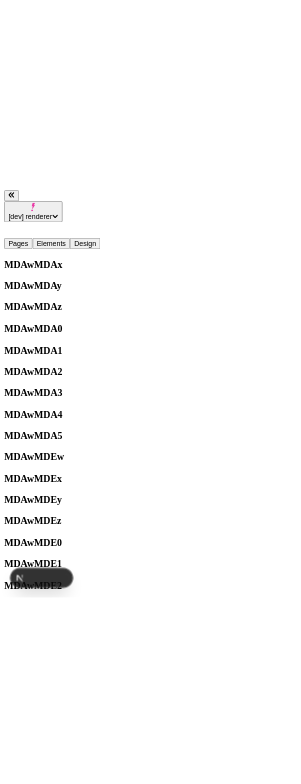 scroll, scrollTop: 0, scrollLeft: 0, axis: both 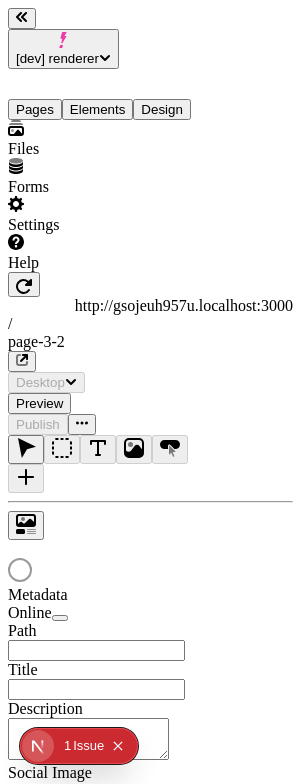 type on "/page-3-2" 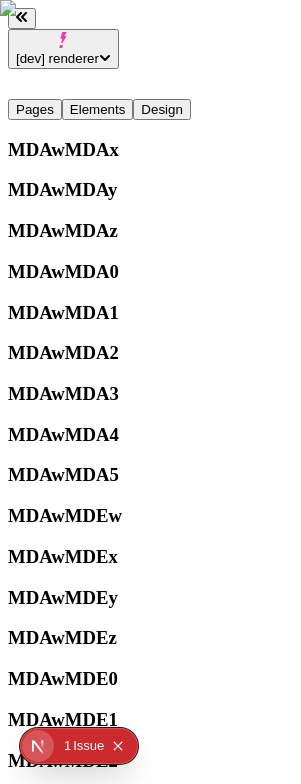 scroll, scrollTop: 0, scrollLeft: 0, axis: both 